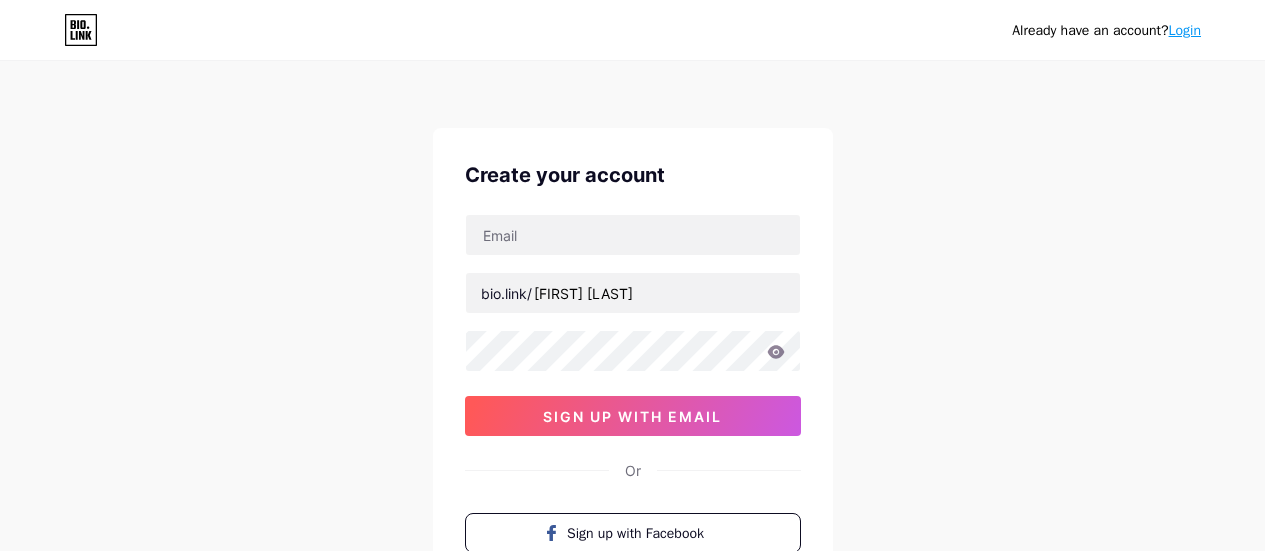 scroll, scrollTop: 0, scrollLeft: 0, axis: both 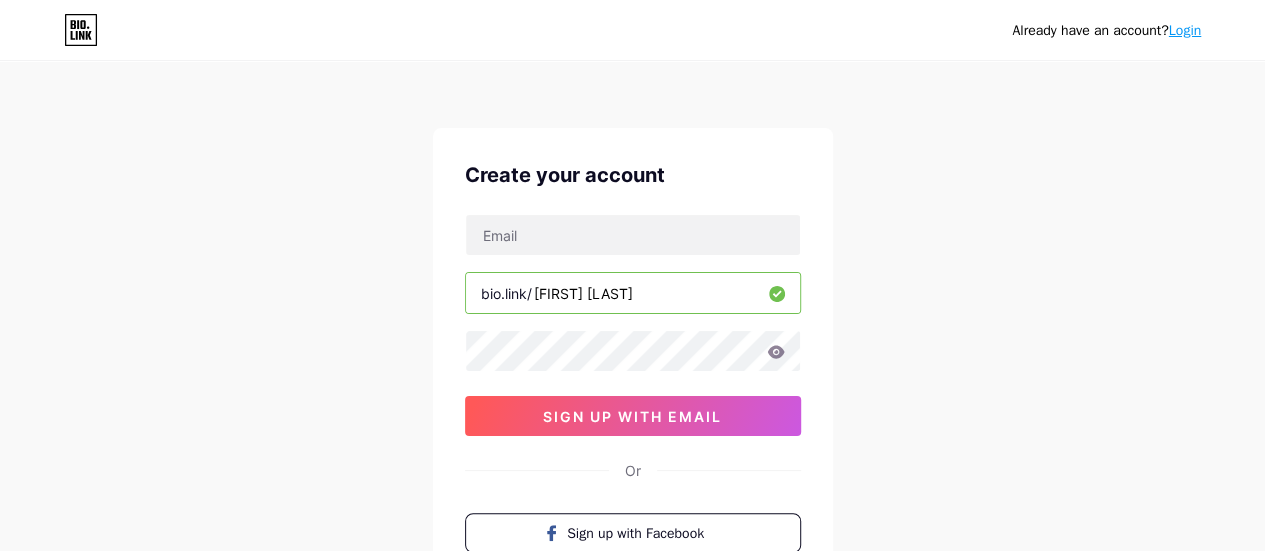 click on "Login" at bounding box center [1185, 30] 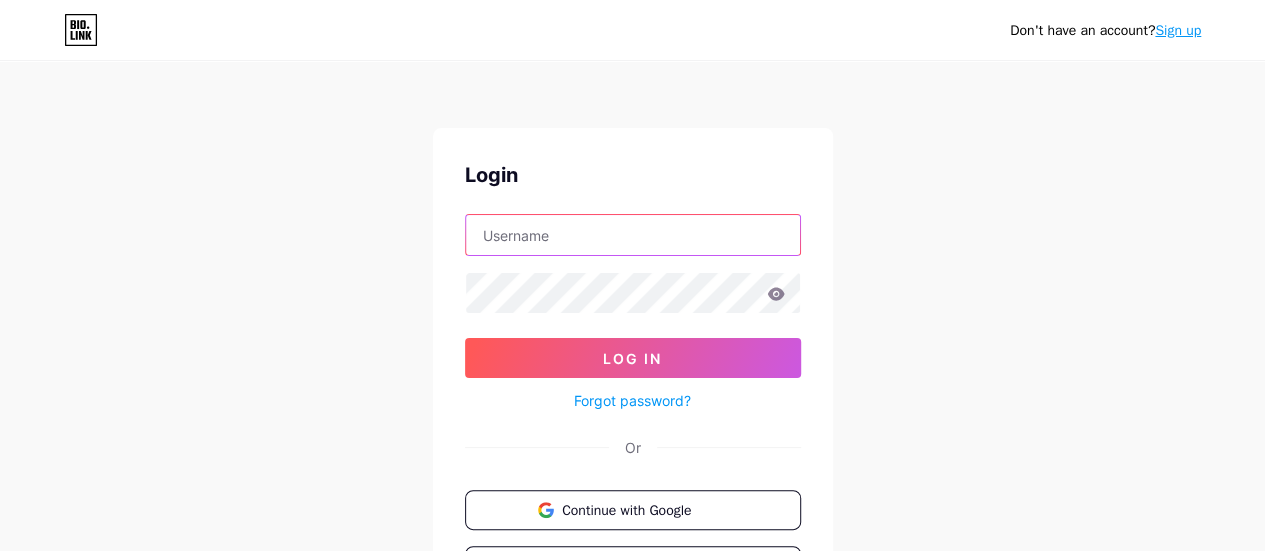 type on "[EMAIL]" 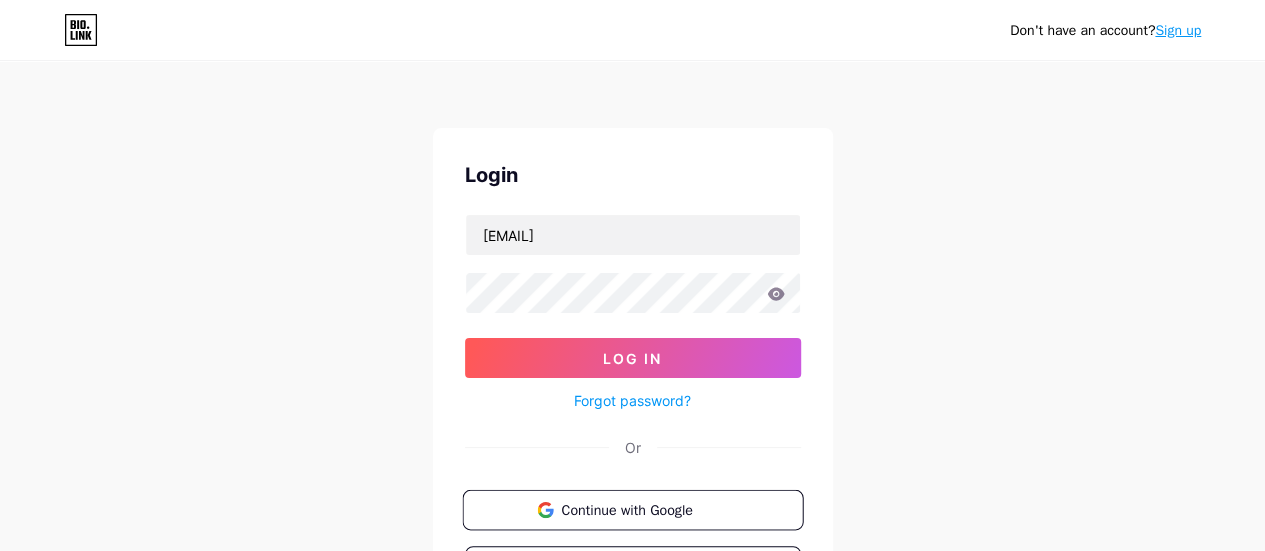 click on "Continue with Google" at bounding box center (644, 509) 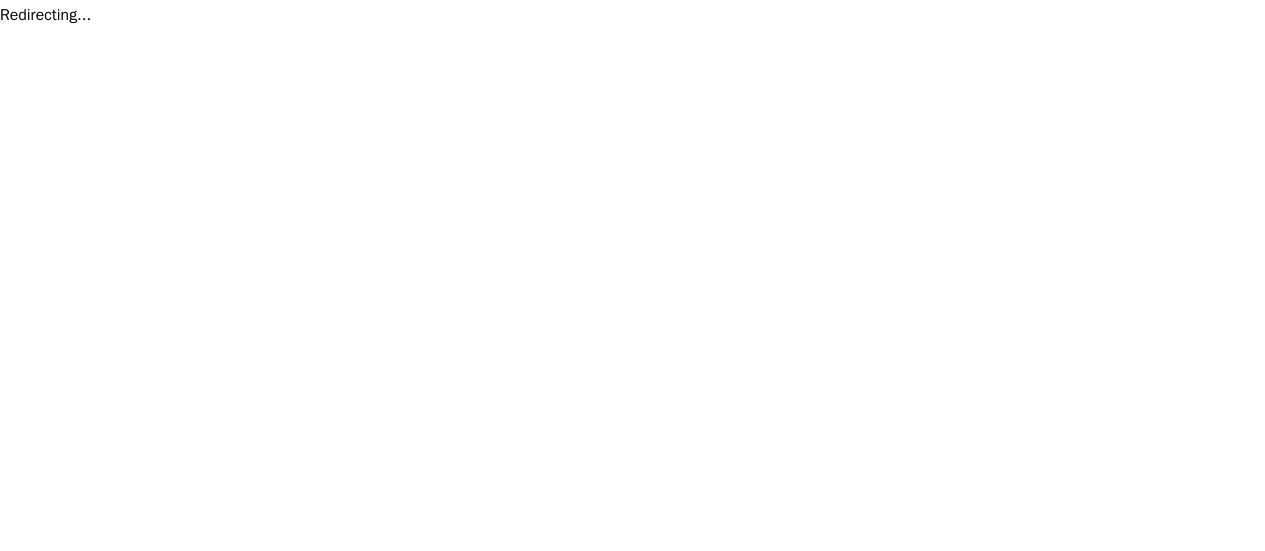 scroll, scrollTop: 0, scrollLeft: 0, axis: both 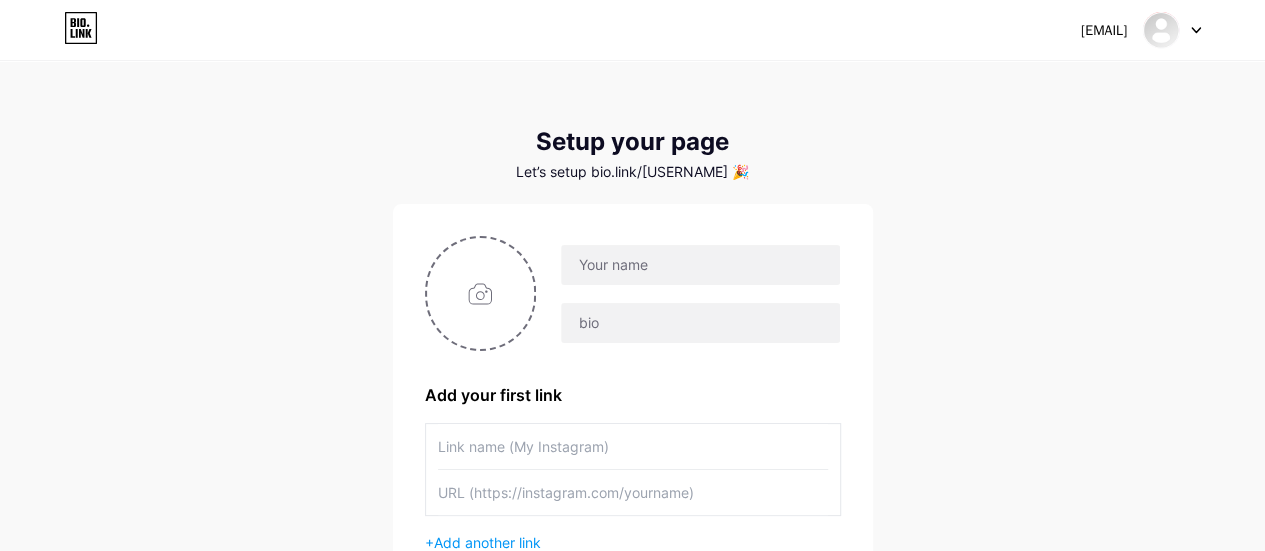 click 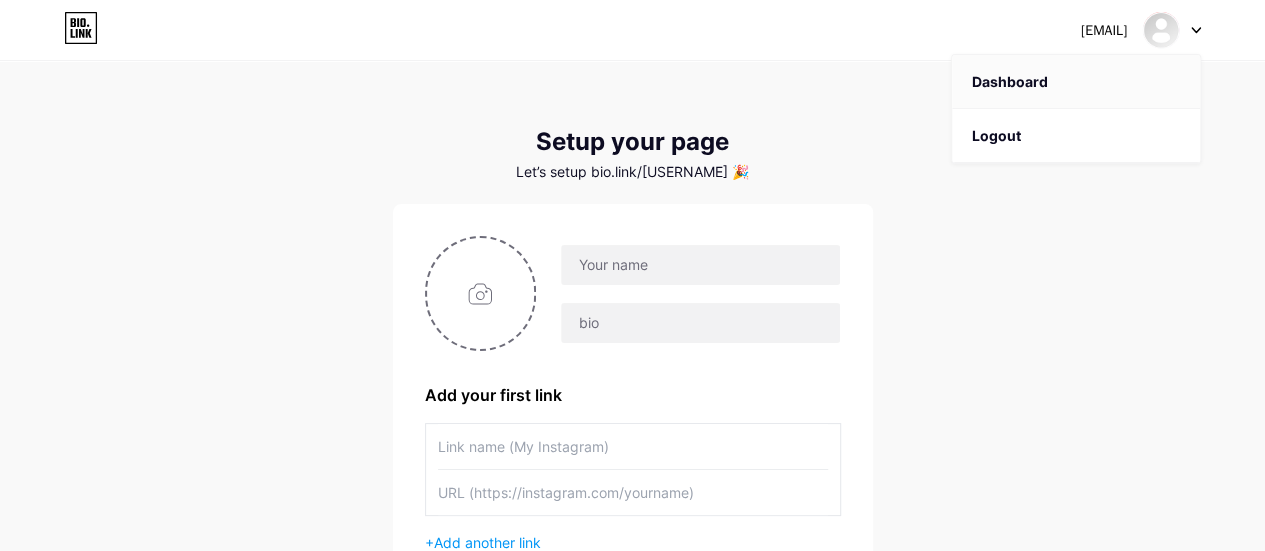 click on "Dashboard" at bounding box center (1076, 82) 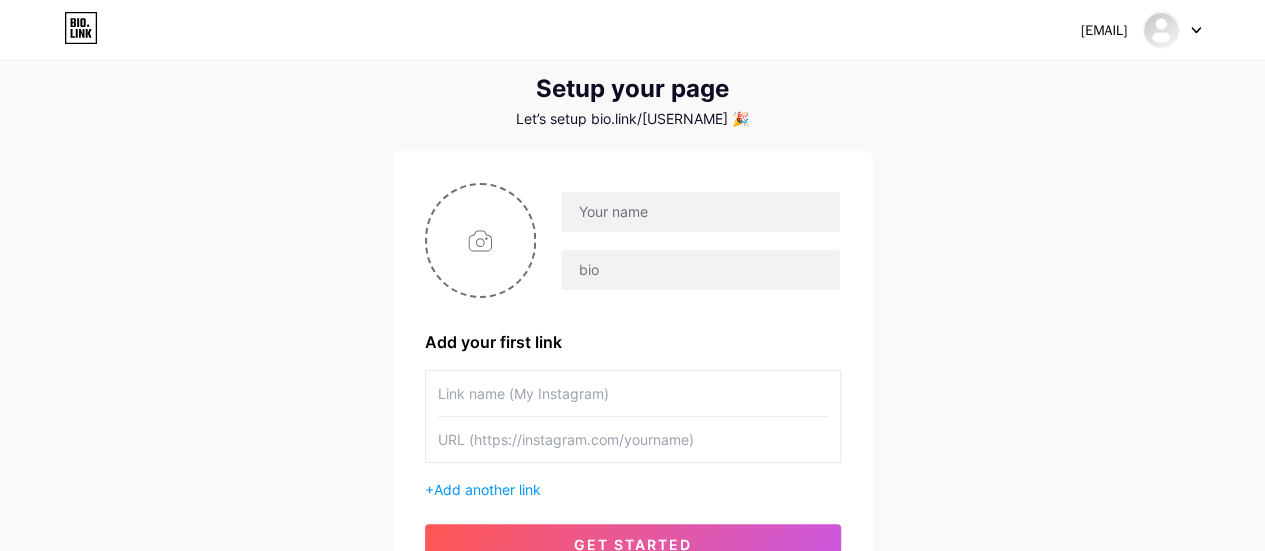 scroll, scrollTop: 0, scrollLeft: 0, axis: both 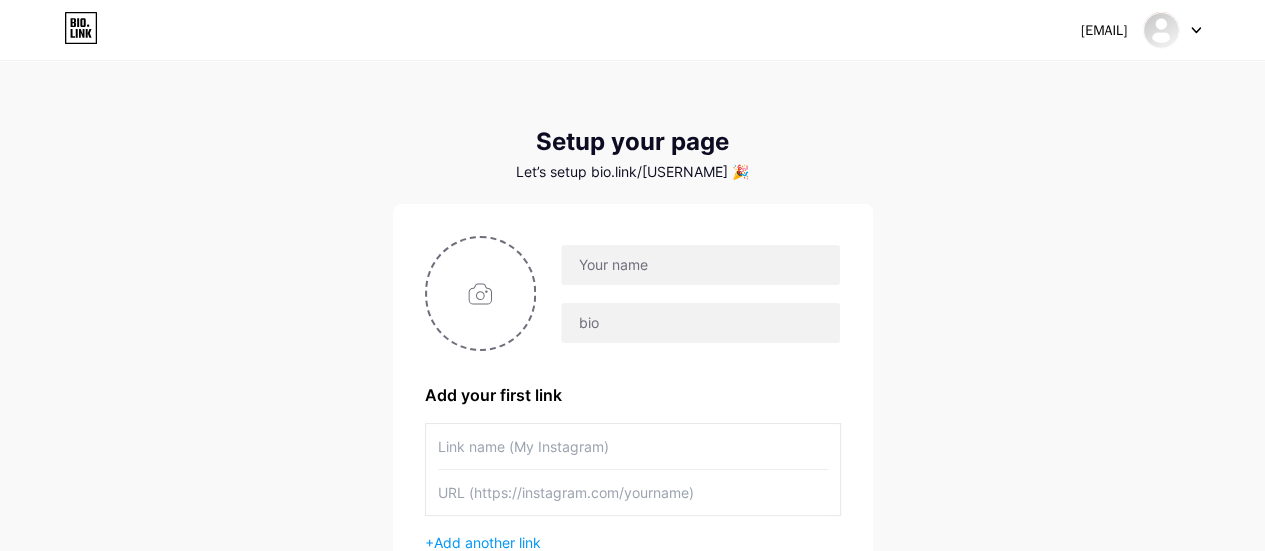 click 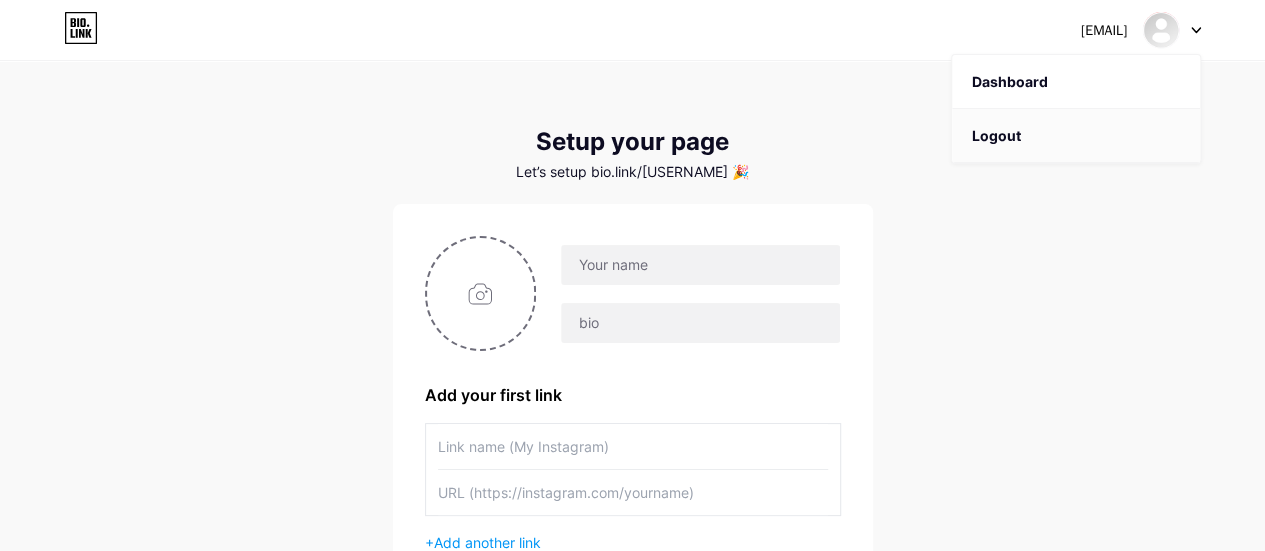 click on "Logout" at bounding box center (1076, 136) 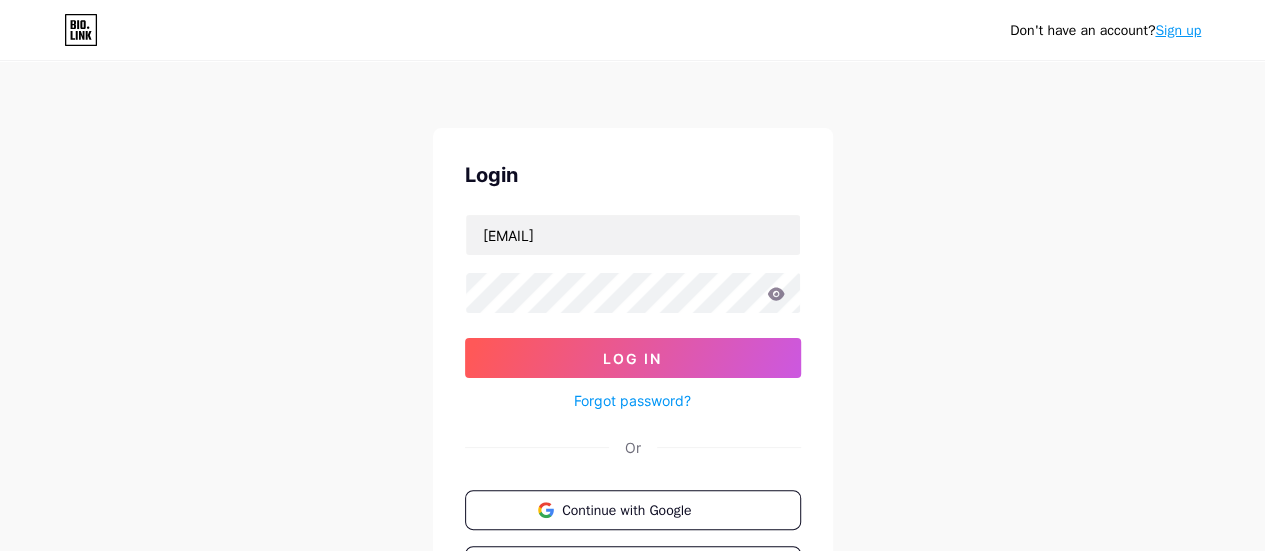 click on "Sign up" at bounding box center (1178, 30) 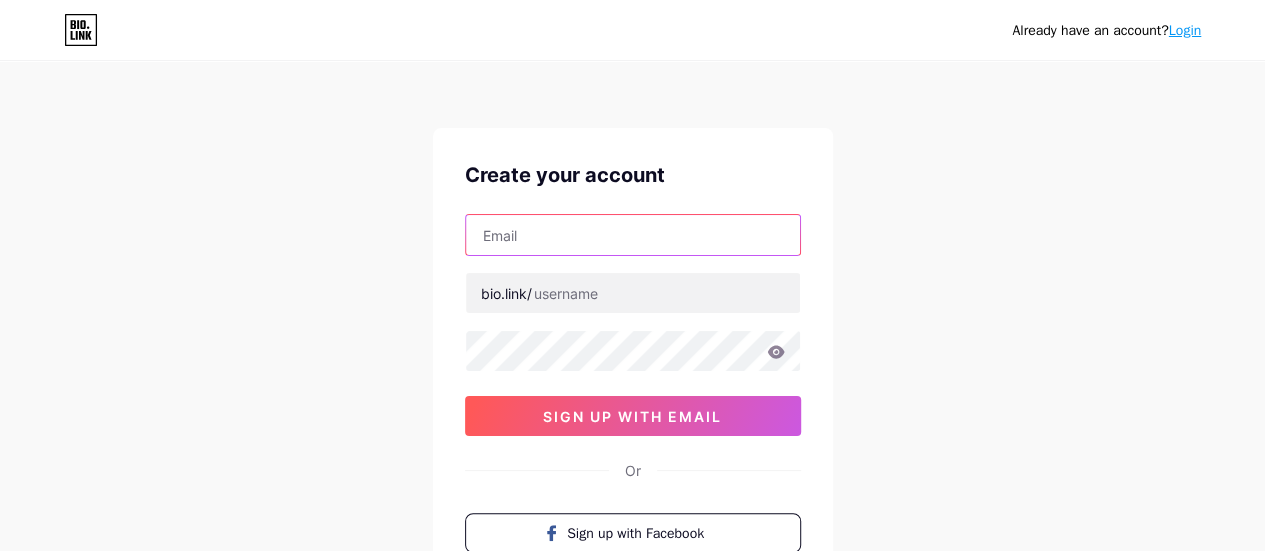 type on "[EMAIL]" 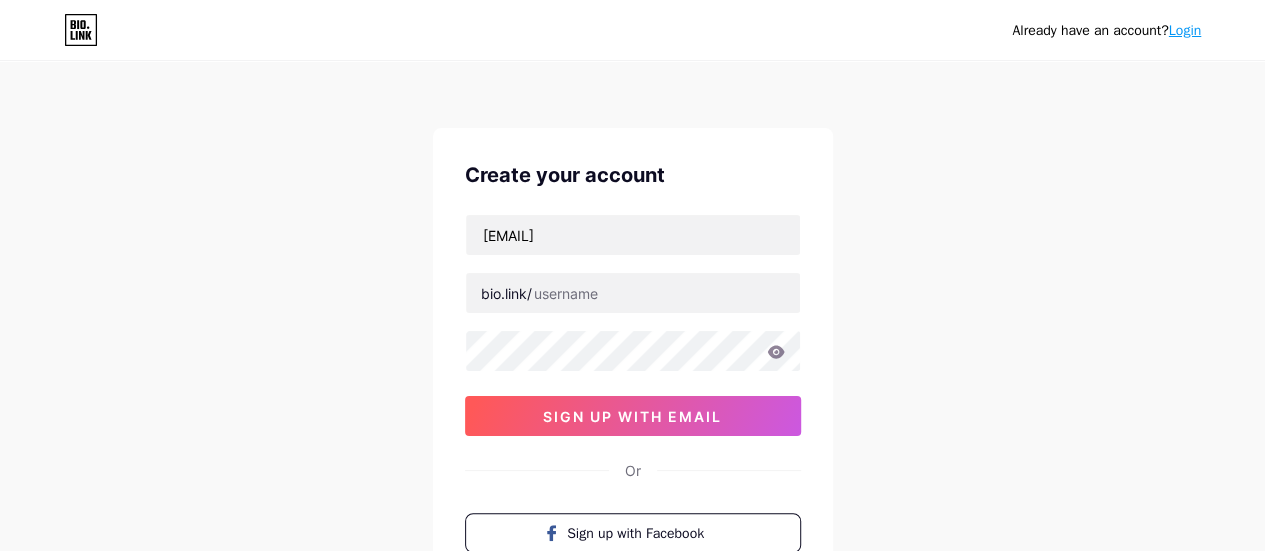 scroll, scrollTop: 0, scrollLeft: 0, axis: both 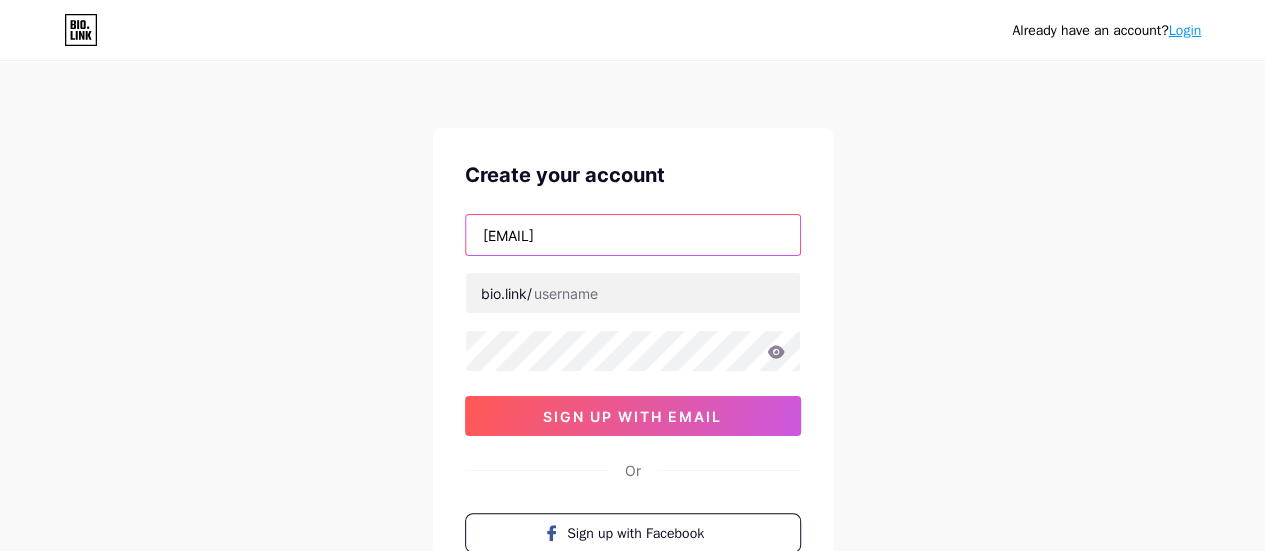 click on "[EMAIL]" at bounding box center [633, 235] 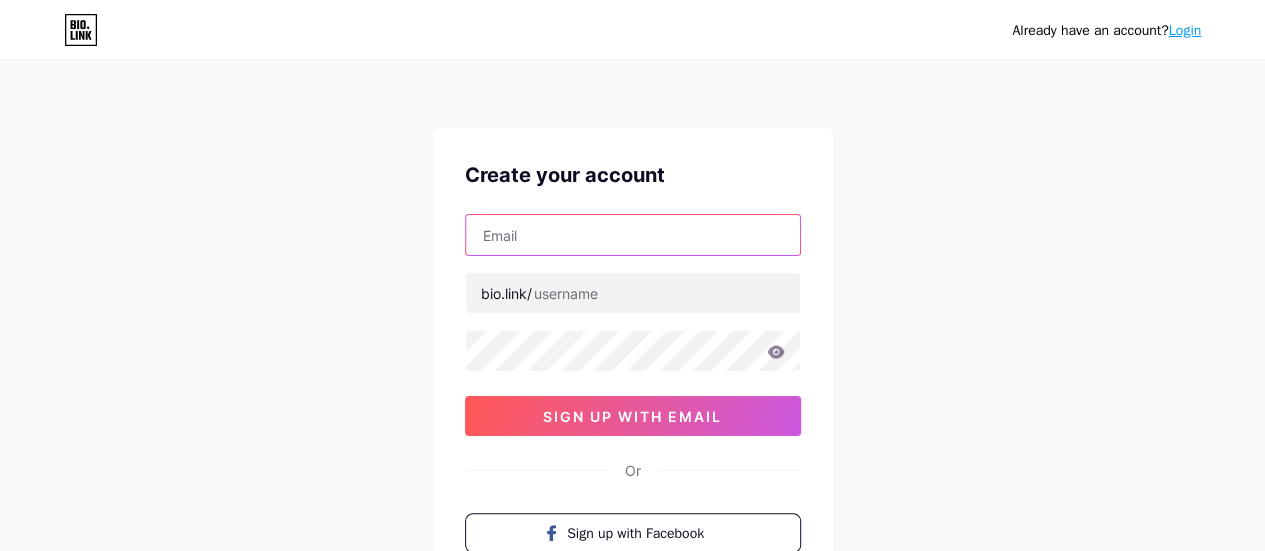 type 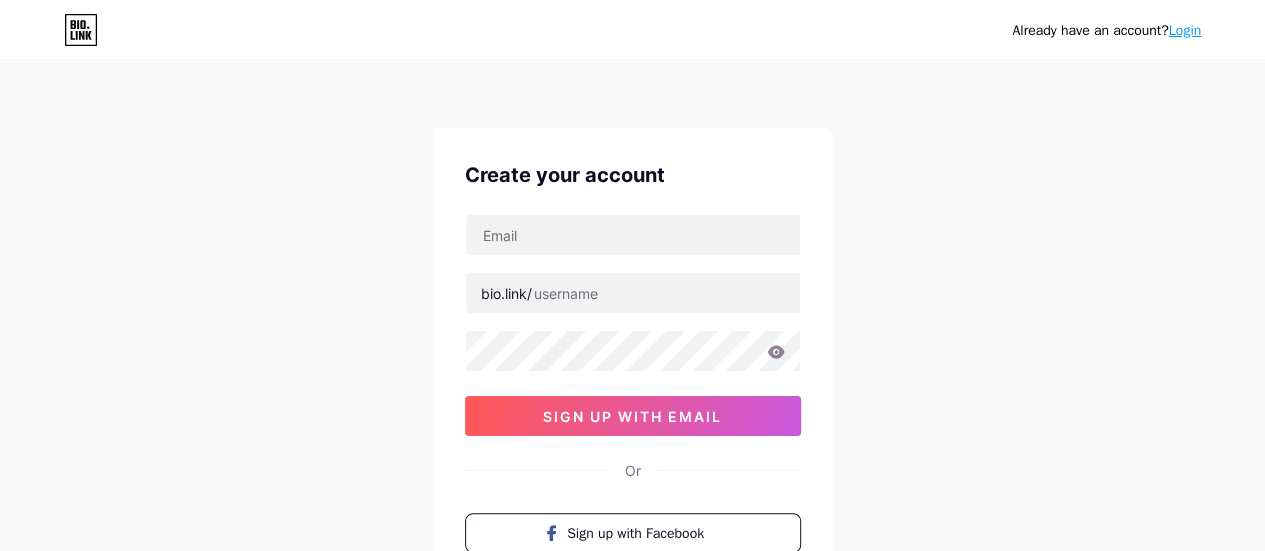 click on "Already have an account?  Login   Create your account         bio.link/                       sign up with email         Or       Sign up with Facebook
Sign up with Apple
By signing up, you agree to our  Terms of Service  and  Privacy Policy ." at bounding box center (632, 382) 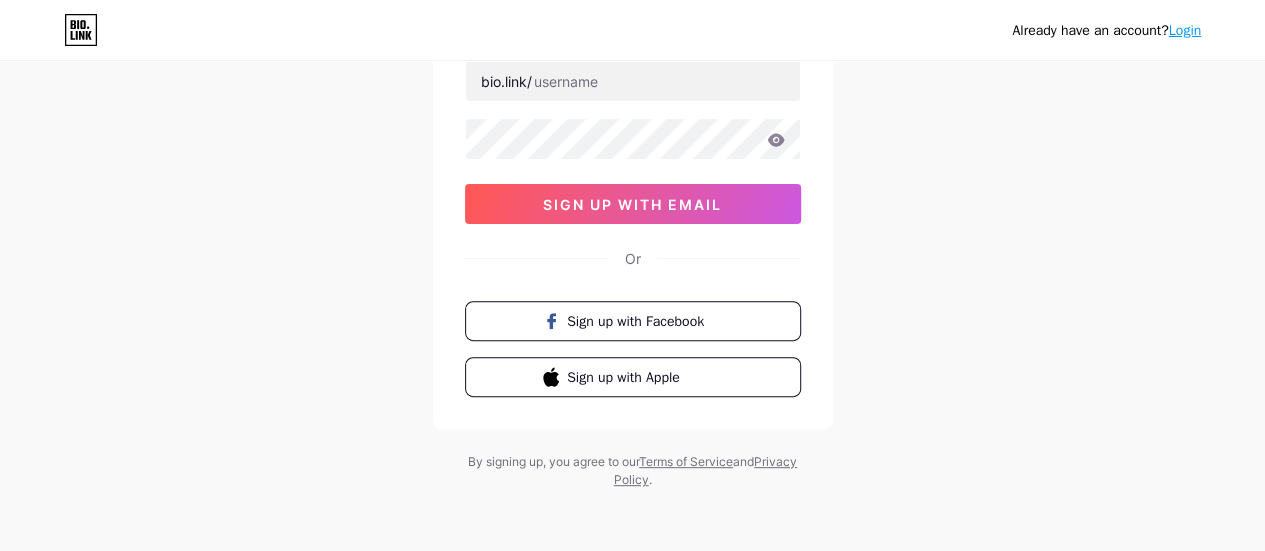 scroll, scrollTop: 0, scrollLeft: 0, axis: both 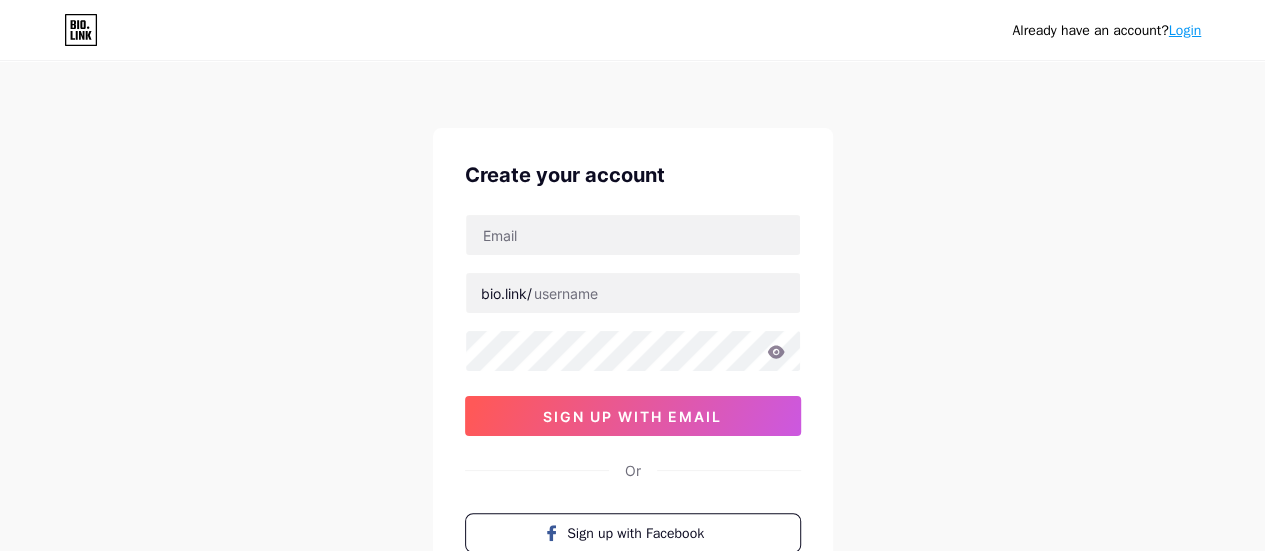 click on "Login" at bounding box center (1185, 30) 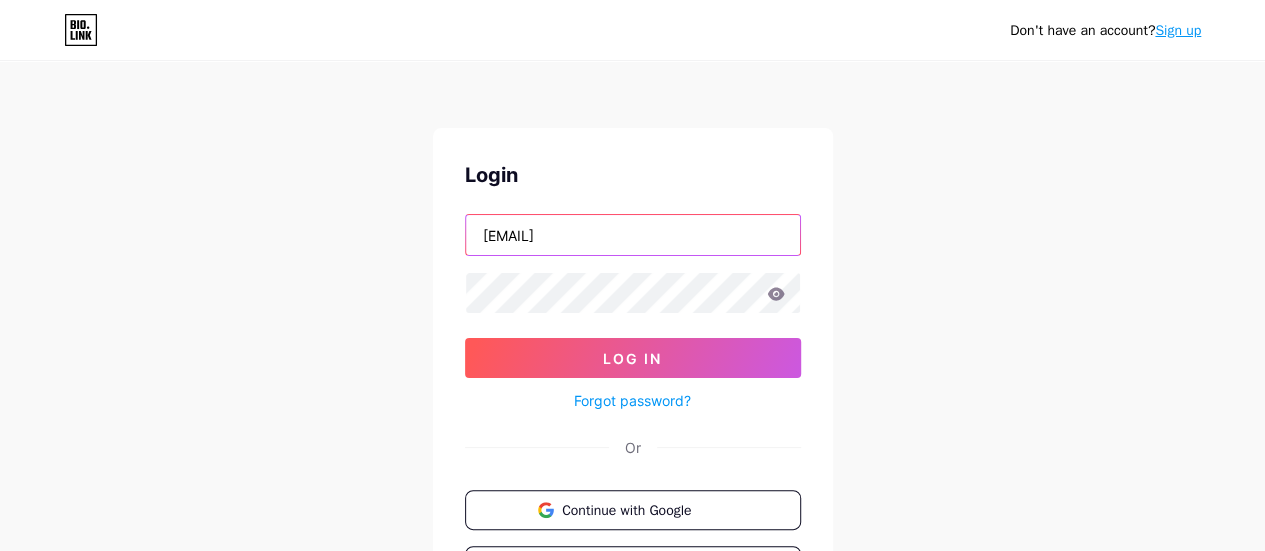 click on "[EMAIL]" at bounding box center (633, 235) 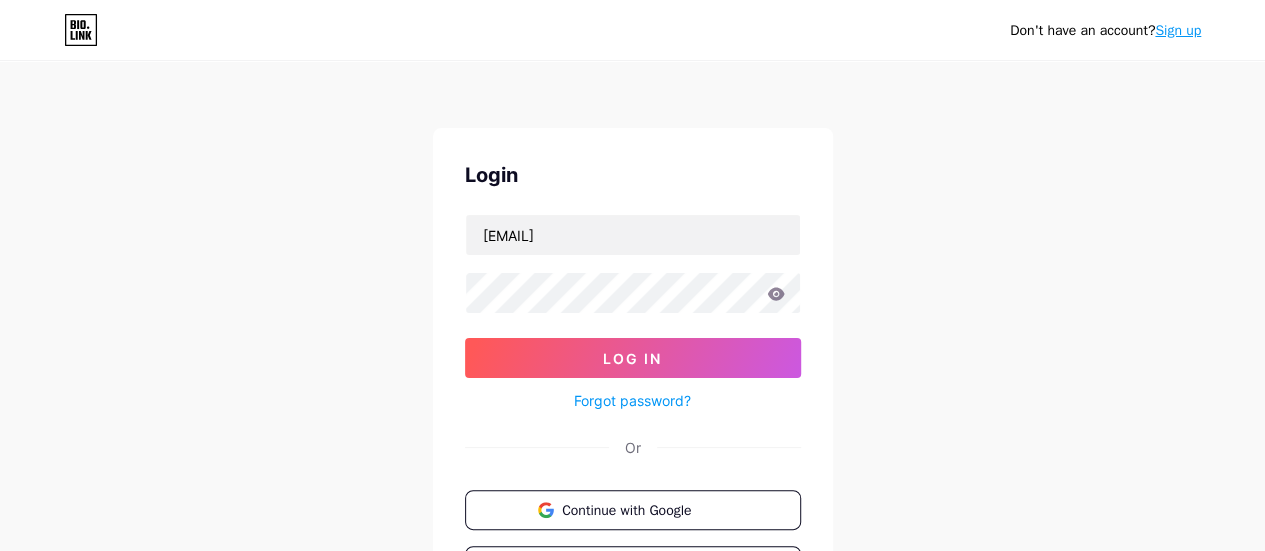 click on "Don't have an account?  Sign up   Login     [EMAIL]               Log In
Forgot password?
Or       Continue with Google     Continue with Facebook
Continue with Apple" at bounding box center (632, 369) 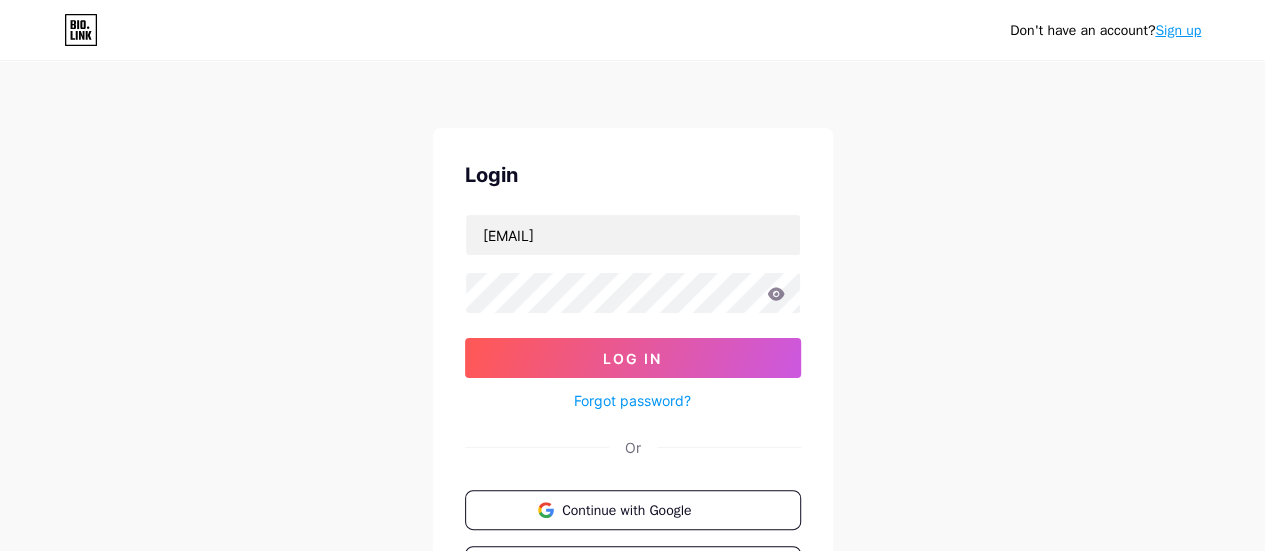 click on "Don't have an account?  Sign up   Login     [EMAIL]               Log In
Forgot password?
Or       Continue with Google     Continue with Facebook
Continue with Apple" at bounding box center [632, 369] 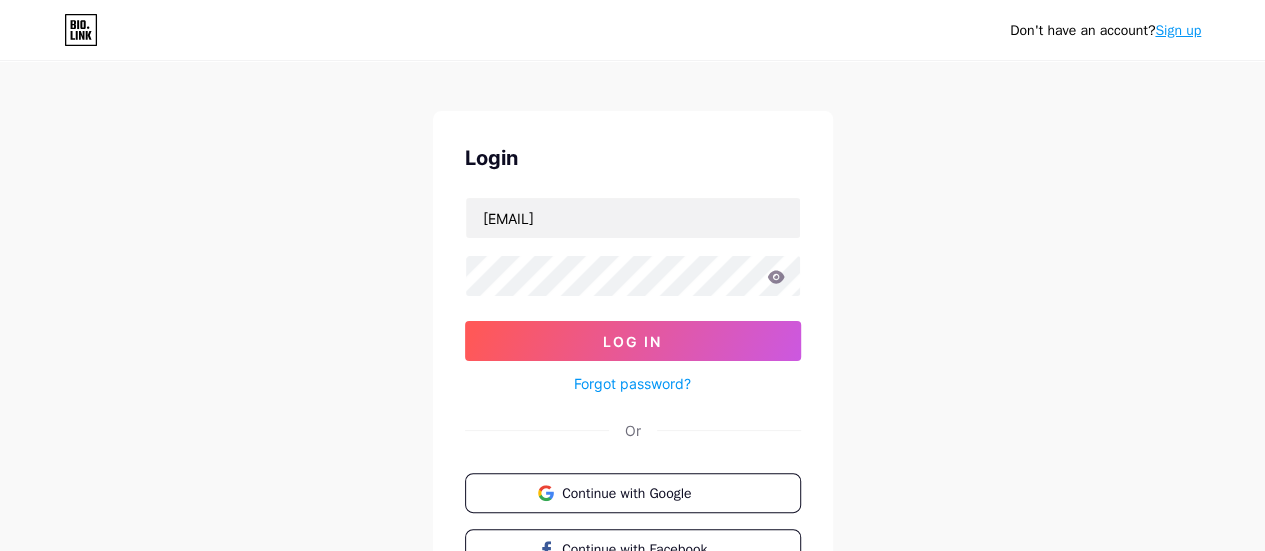 scroll, scrollTop: 0, scrollLeft: 0, axis: both 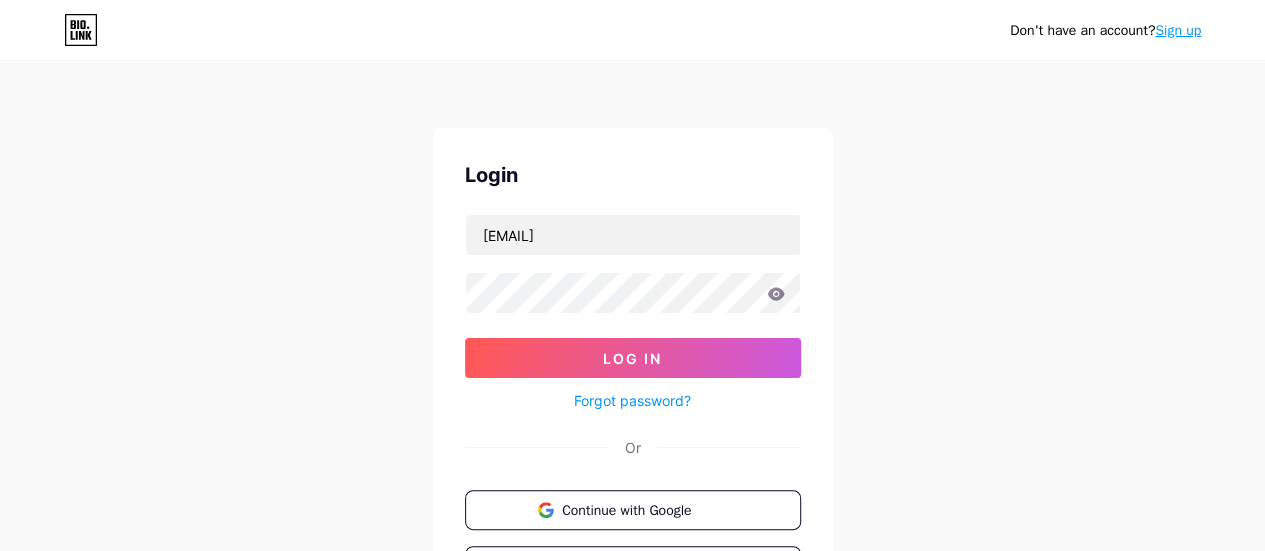 click 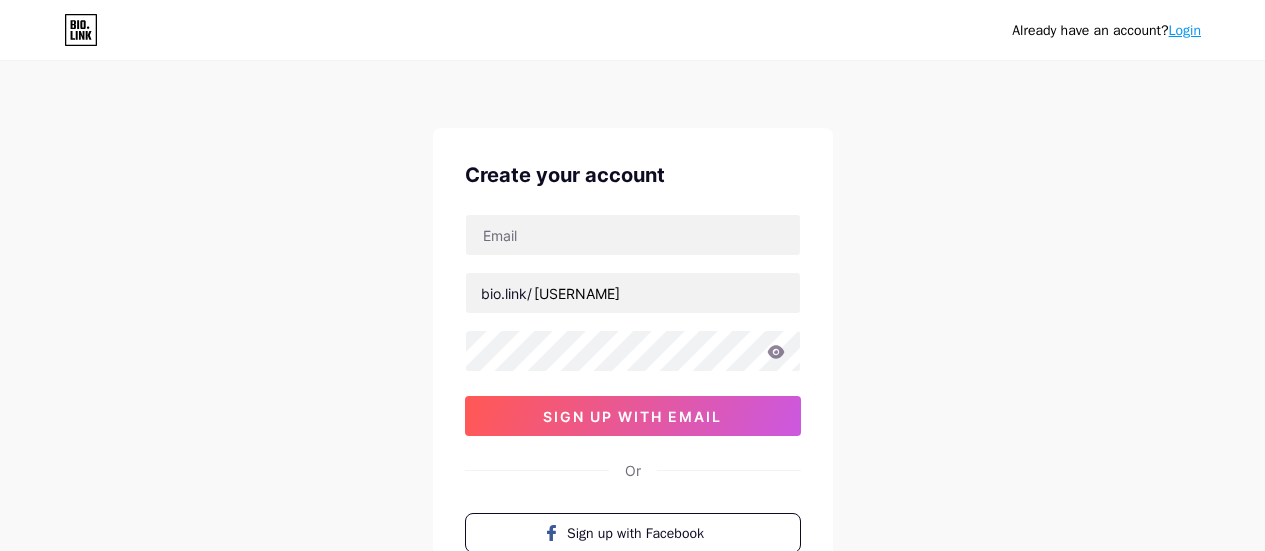 scroll, scrollTop: 0, scrollLeft: 0, axis: both 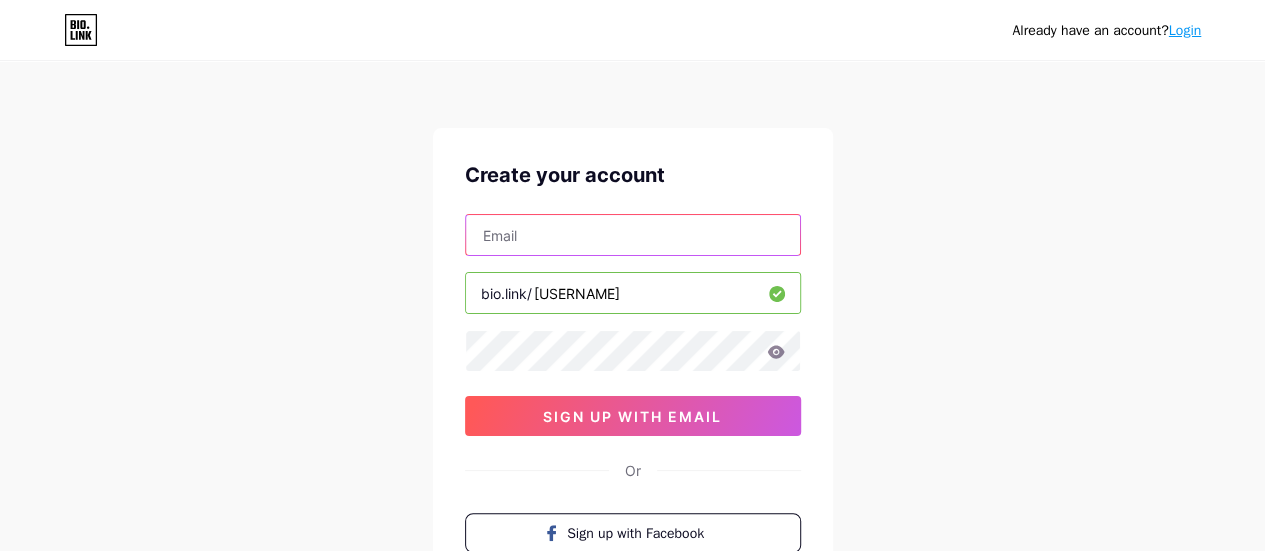 click at bounding box center [633, 235] 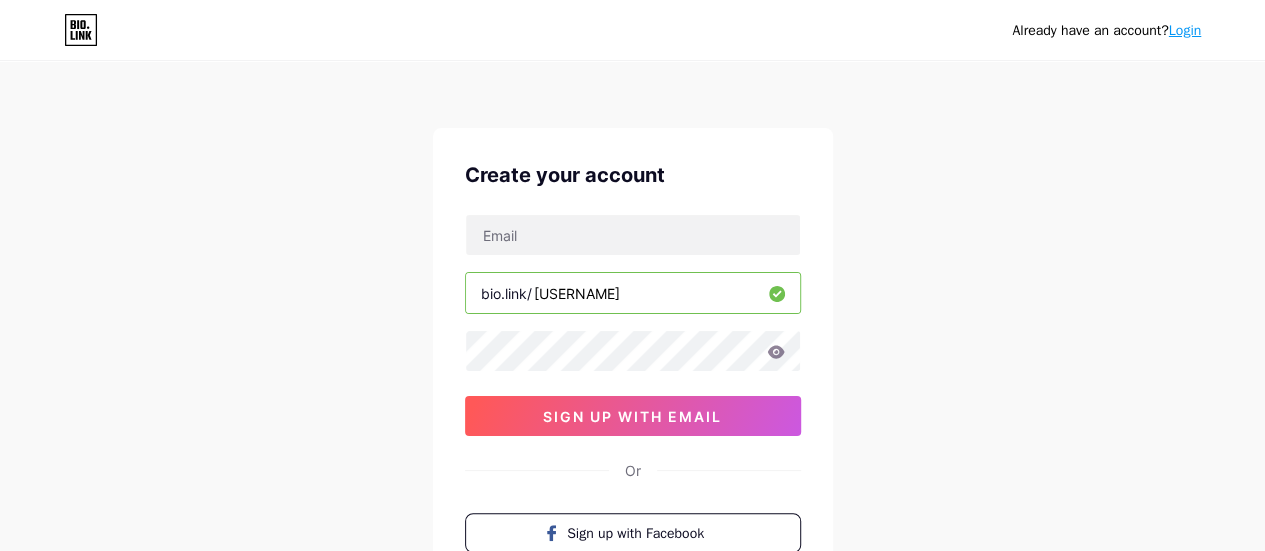 click on "Already have an account?  Login   Create your account         bio.link/   dralyandracosta                     sign up with email         Or       Sign up with Facebook
Sign up with Apple
By signing up, you agree to our  Terms of Service  and  Privacy Policy ." at bounding box center [632, 382] 